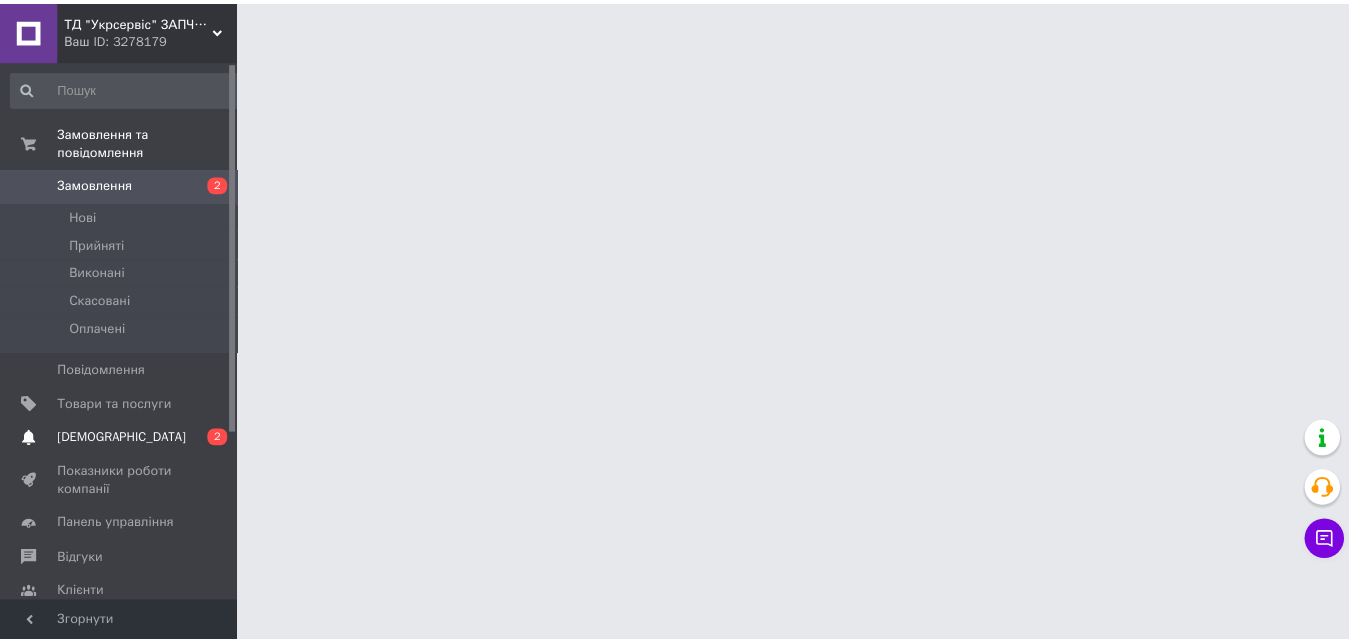 scroll, scrollTop: 0, scrollLeft: 0, axis: both 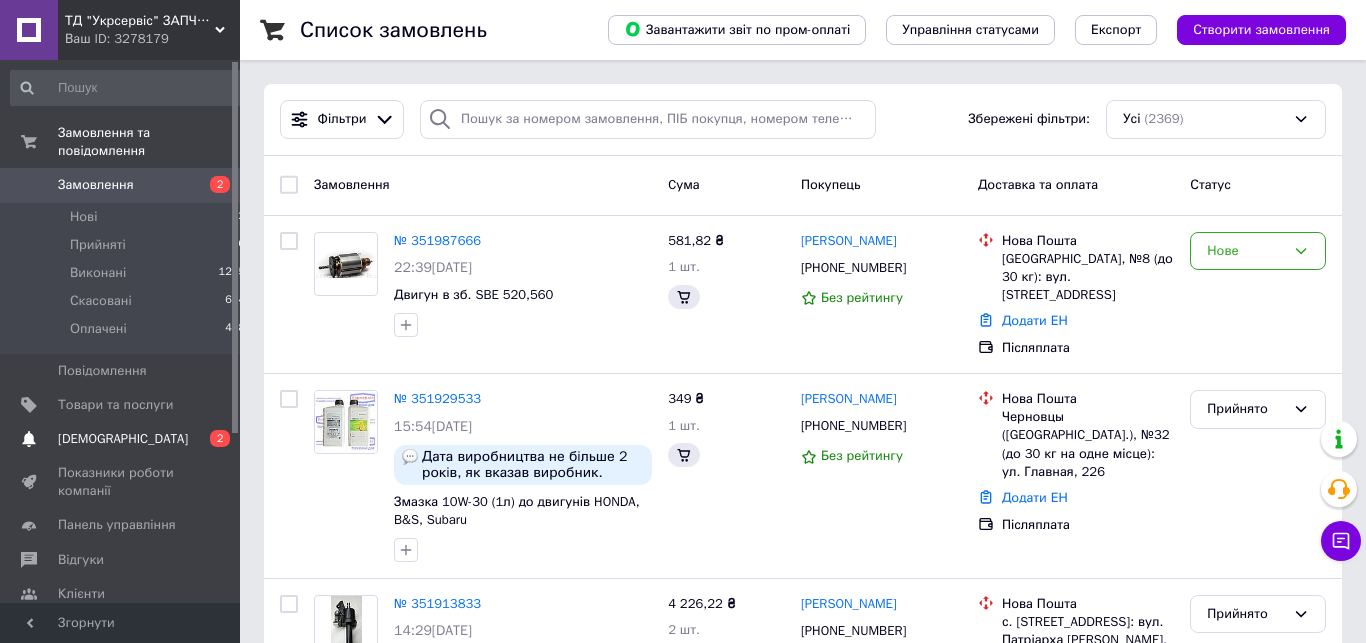 click on "[DEMOGRAPHIC_DATA]" at bounding box center [121, 439] 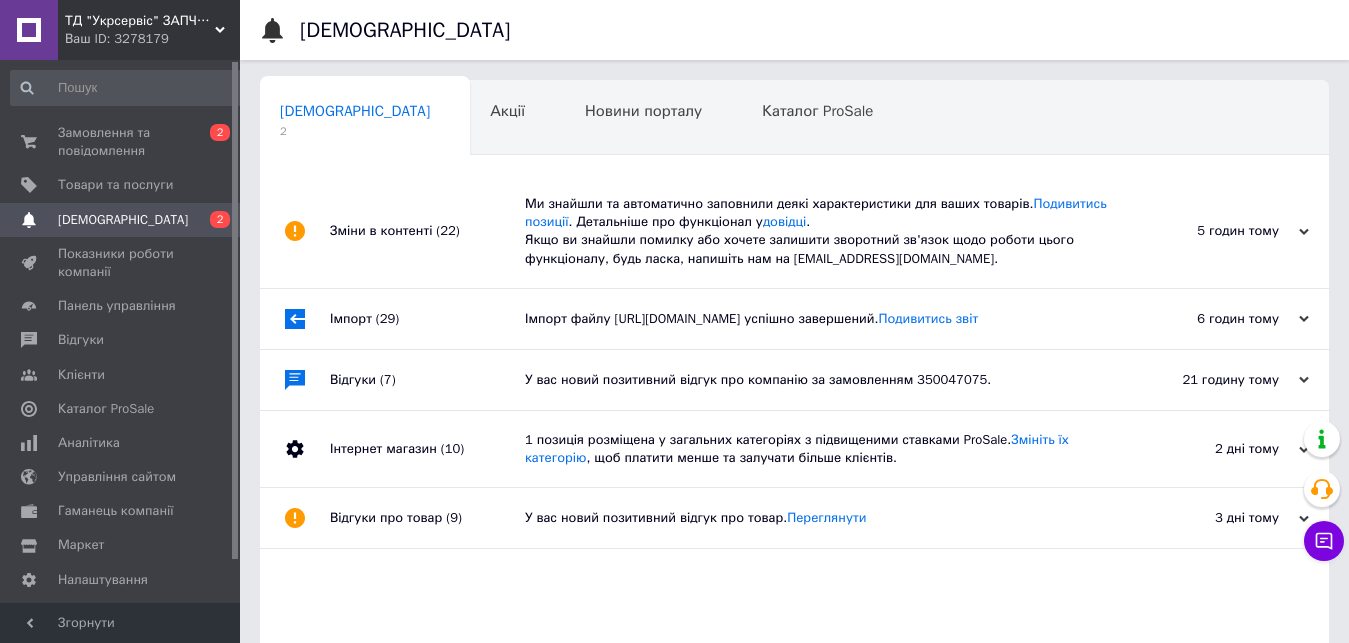 click on "Відгуки   (7)" at bounding box center (427, 380) 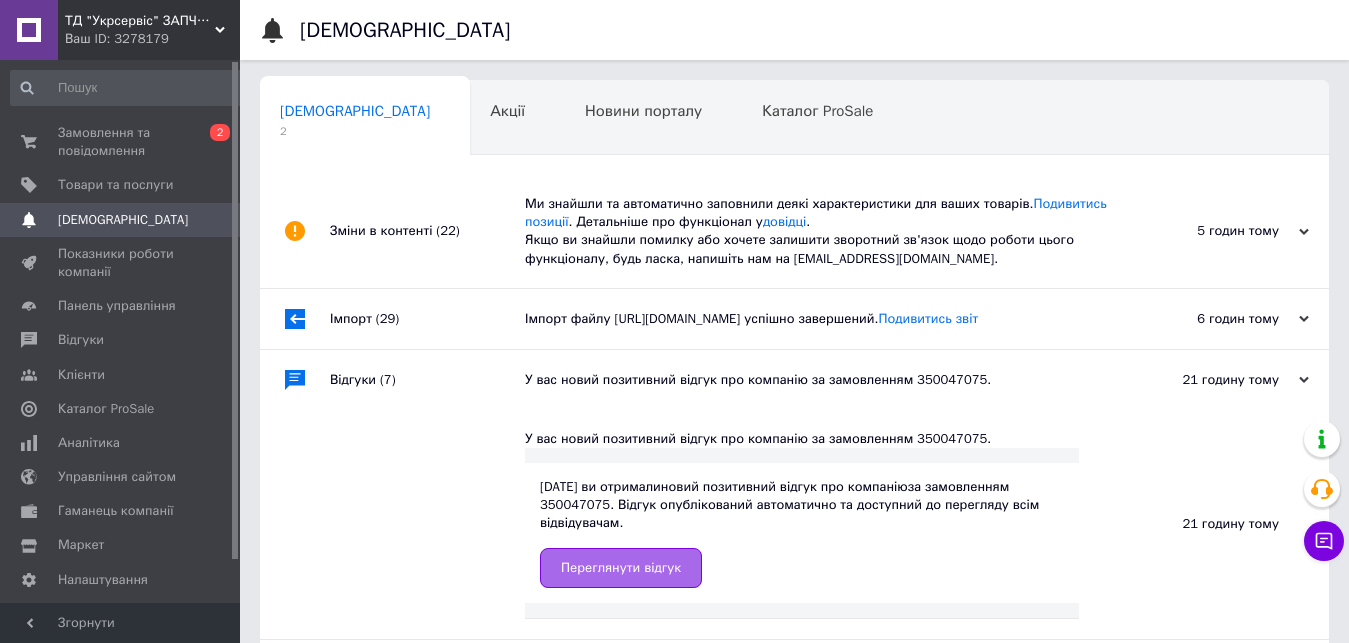 click on "Переглянути відгук" at bounding box center (621, 568) 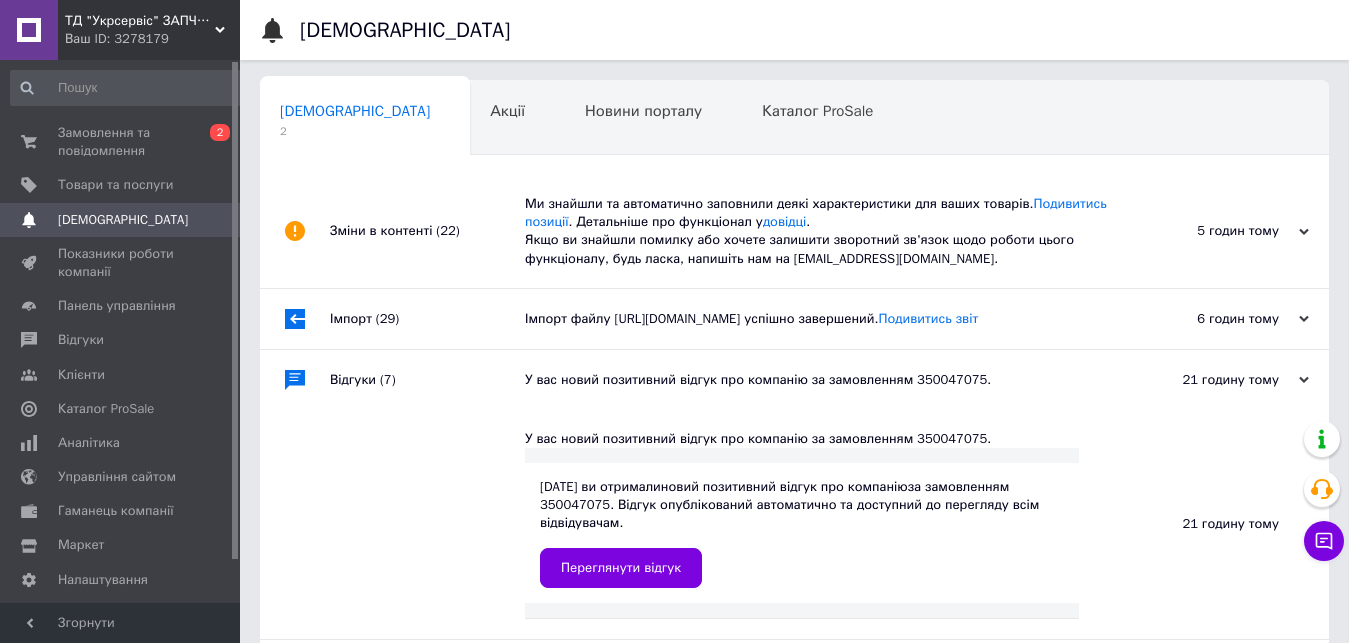 click on "Імпорт   (29)" at bounding box center (427, 319) 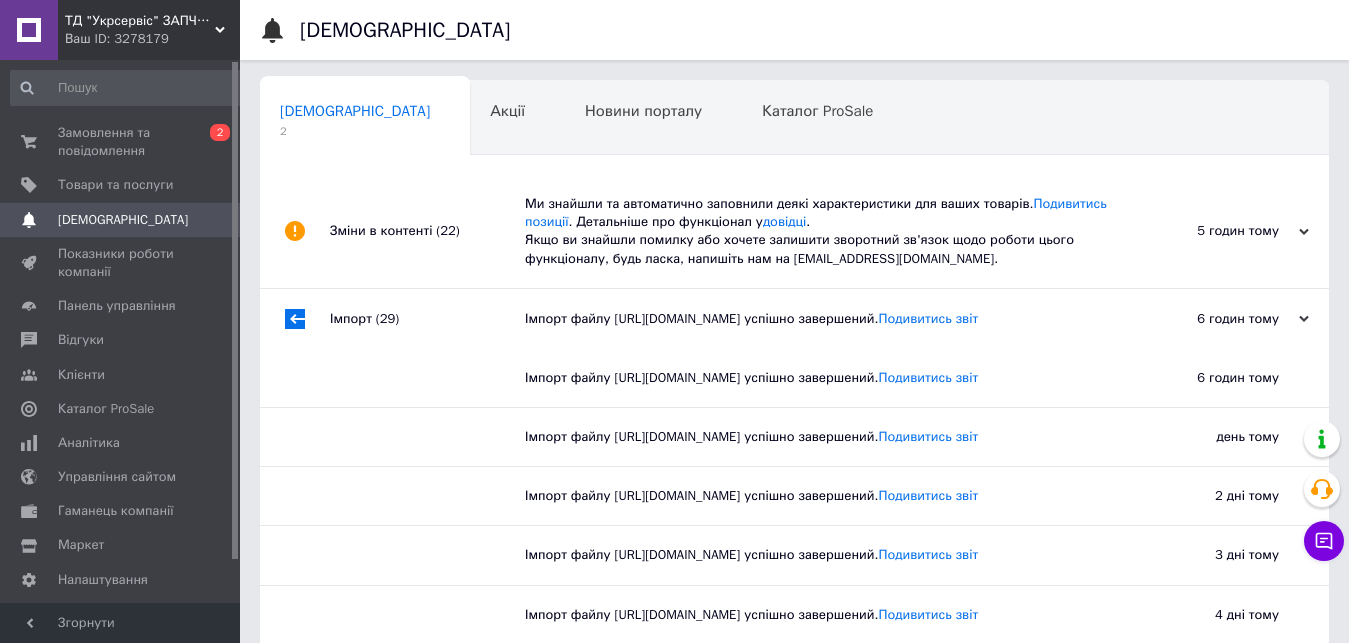 click on "Зміни в контенті   (22)" at bounding box center [427, 231] 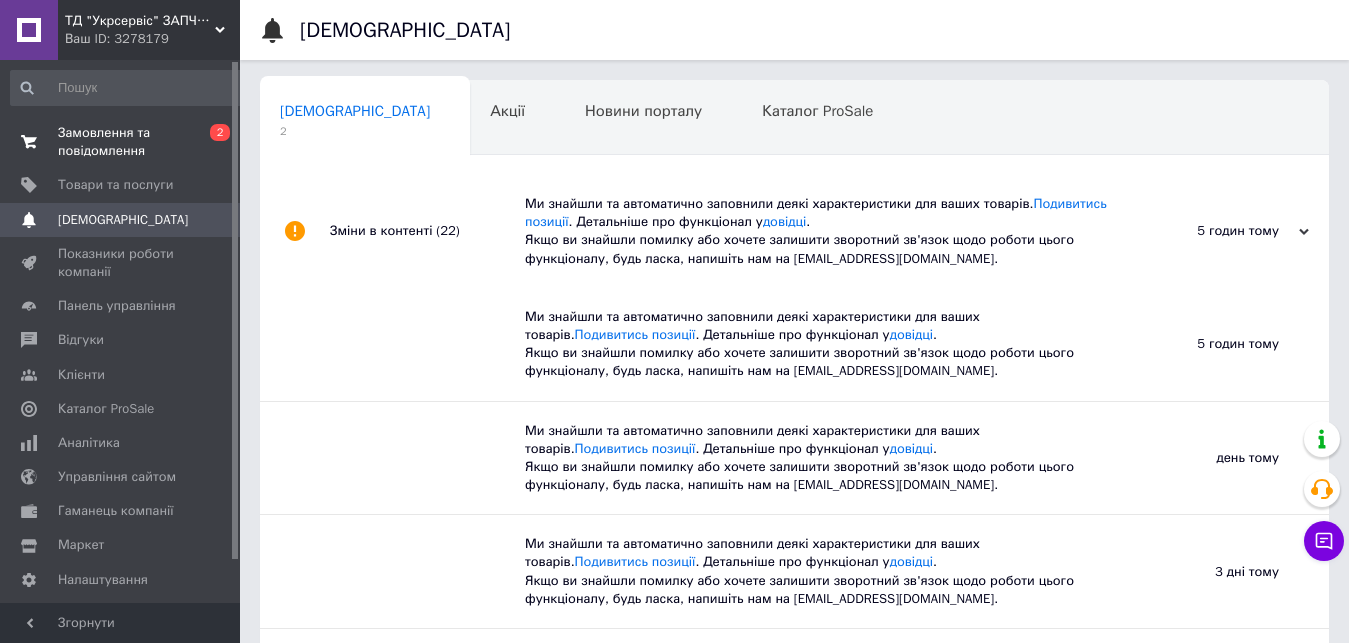 click on "Замовлення та повідомлення" at bounding box center (121, 142) 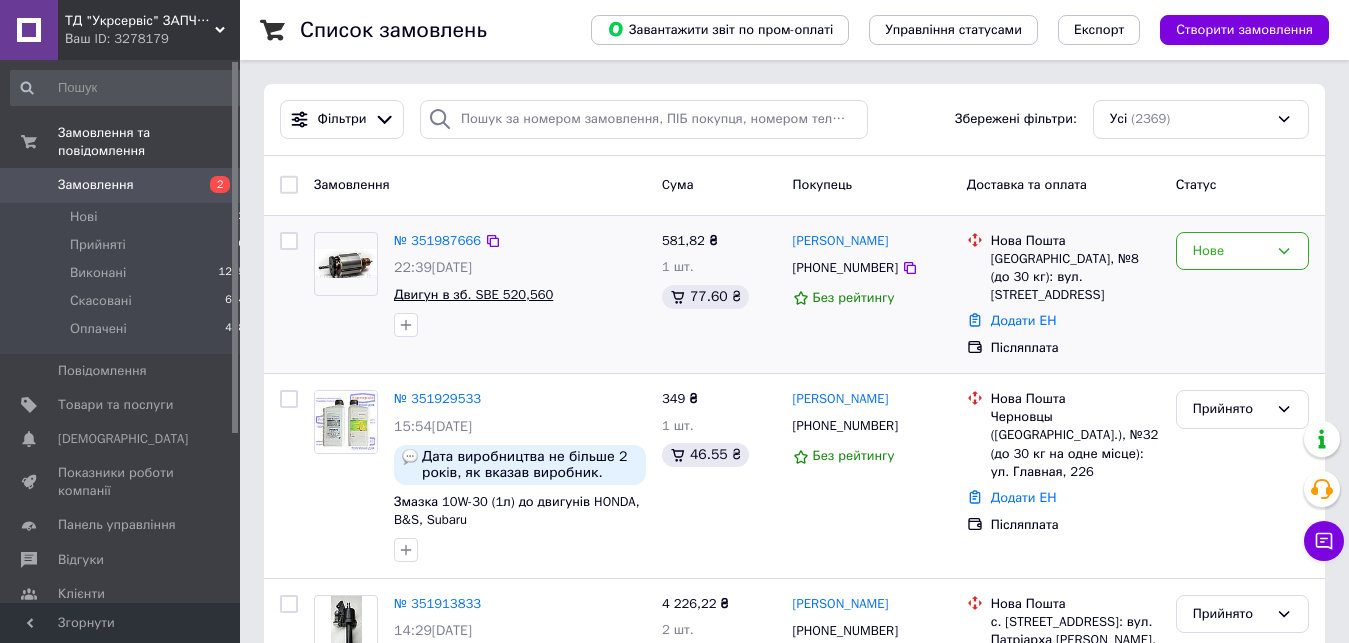 click on "Двигун в зб. SBE 520,560" at bounding box center [473, 294] 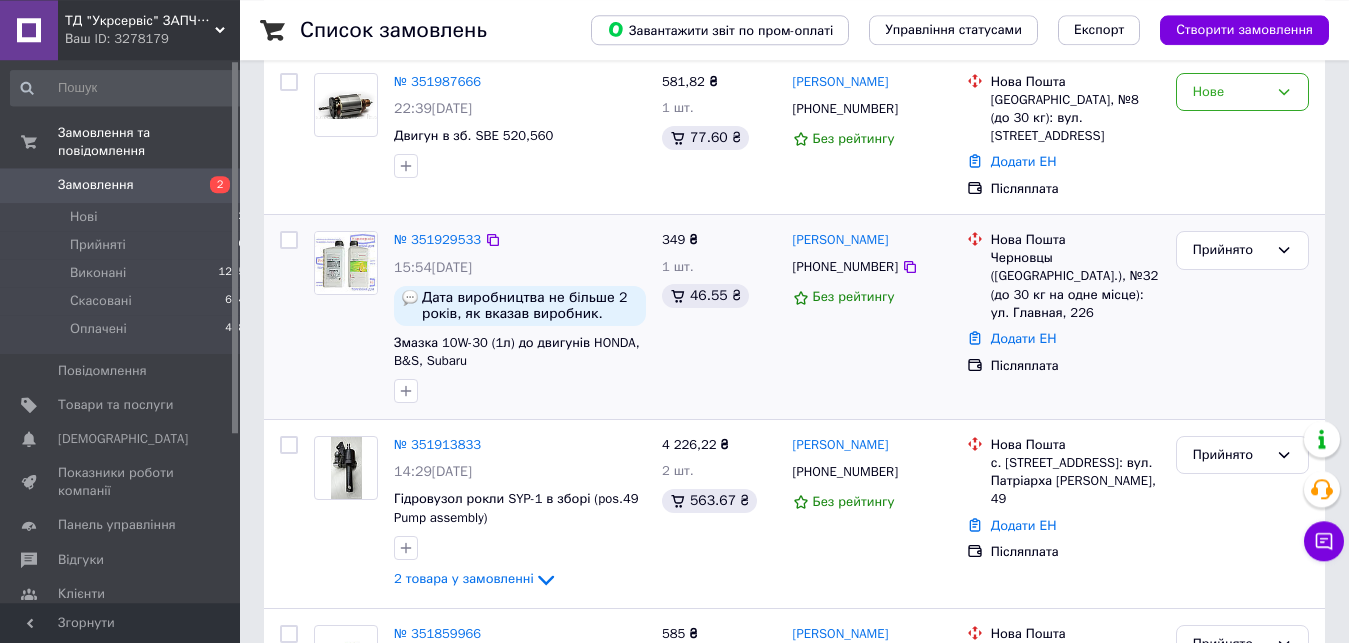 scroll, scrollTop: 379, scrollLeft: 0, axis: vertical 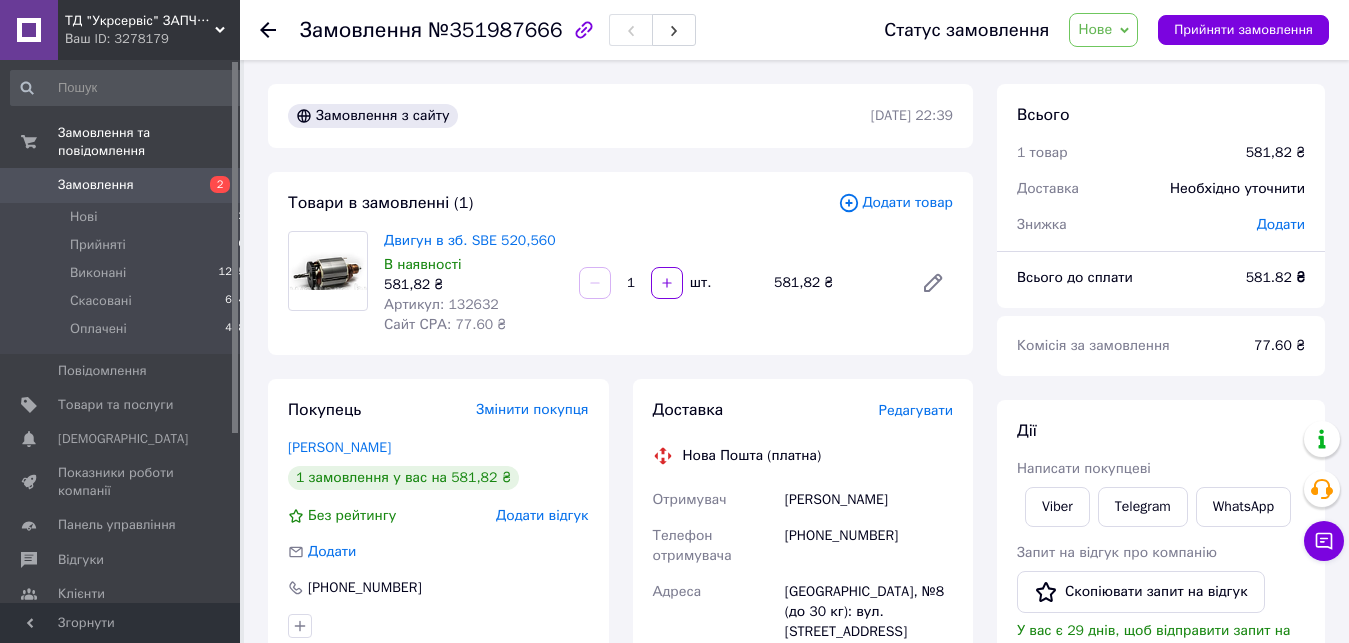 click on "Артикул: 132632" at bounding box center [441, 304] 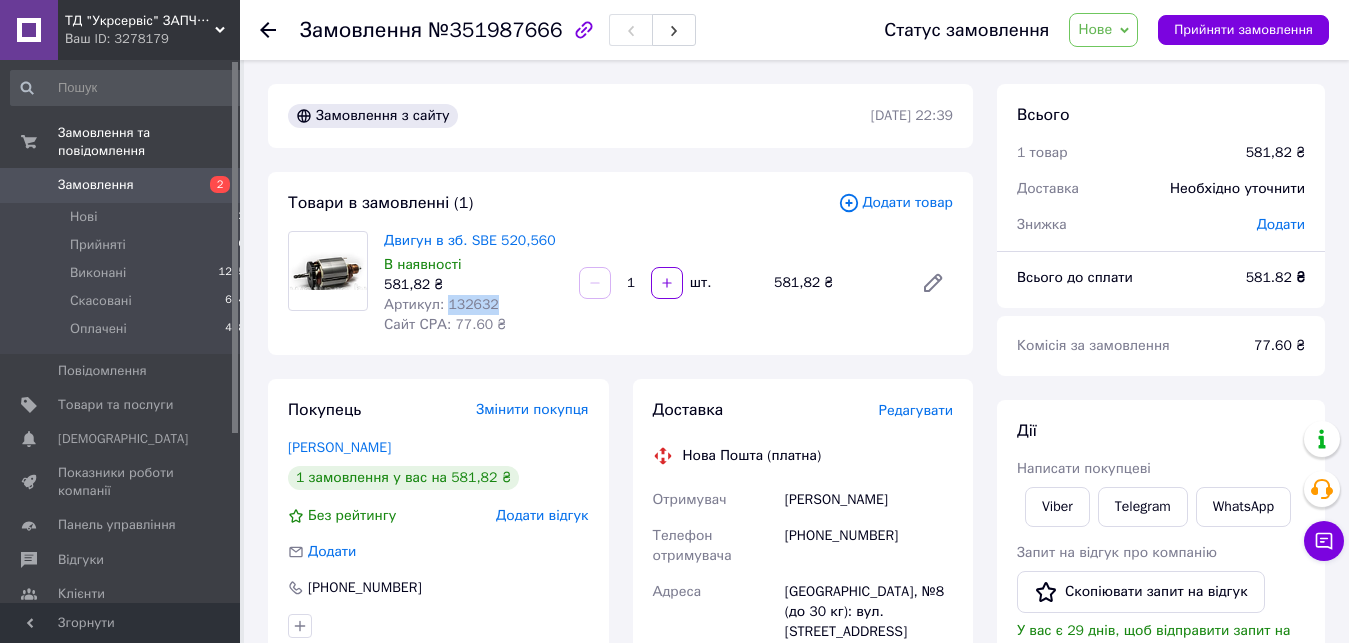 click on "Артикул: 132632" at bounding box center (441, 304) 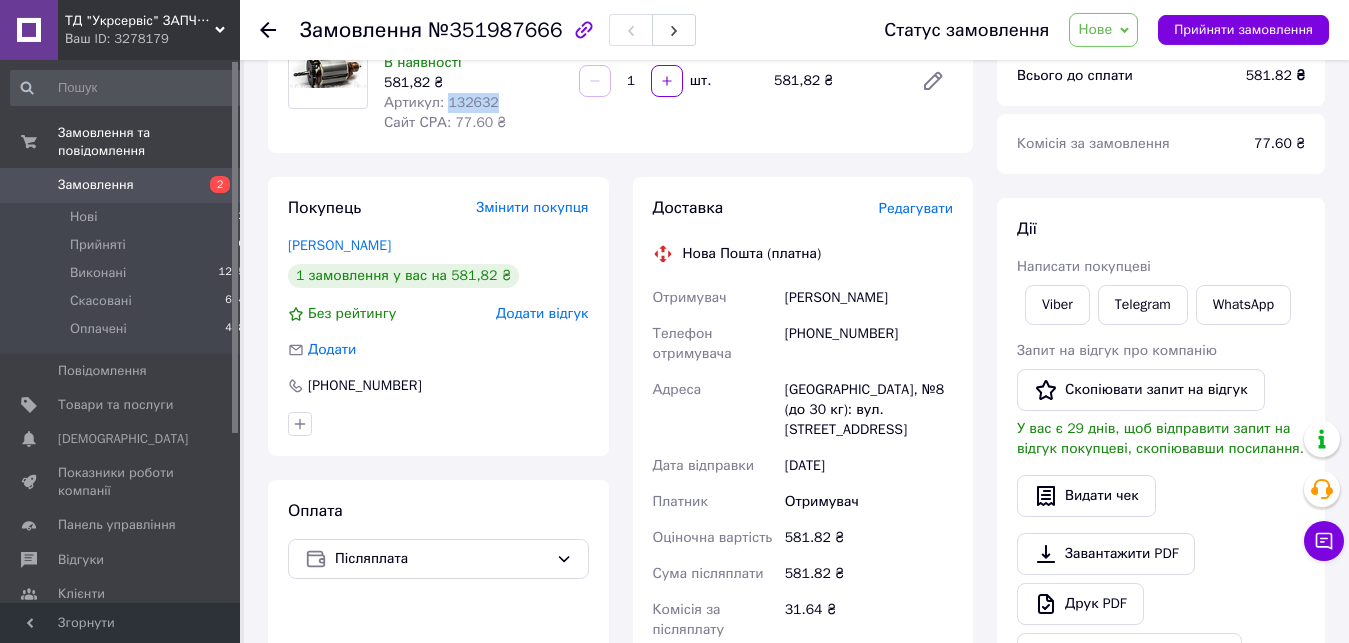scroll, scrollTop: 204, scrollLeft: 0, axis: vertical 